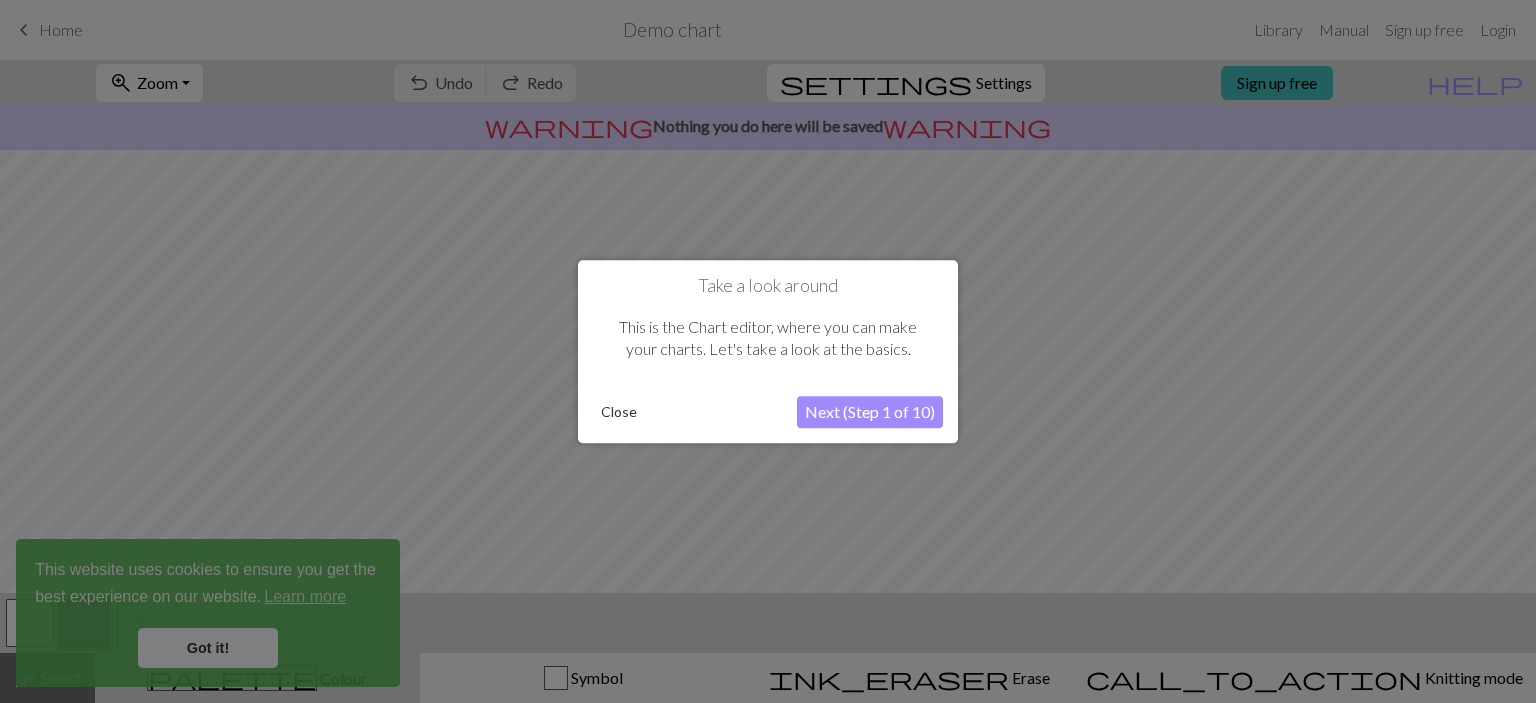 scroll, scrollTop: 0, scrollLeft: 0, axis: both 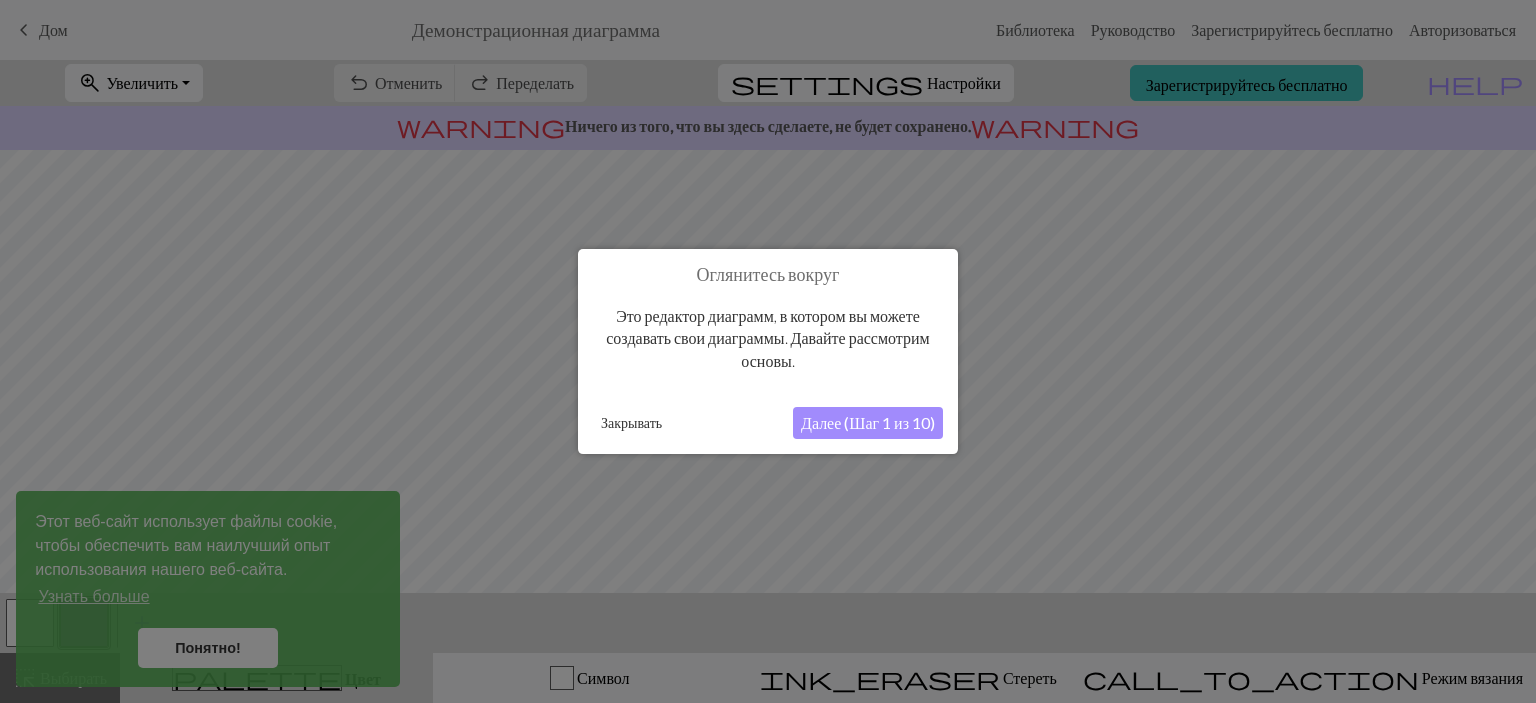 click on "Далее (Шаг 1 из 10)" at bounding box center (868, 422) 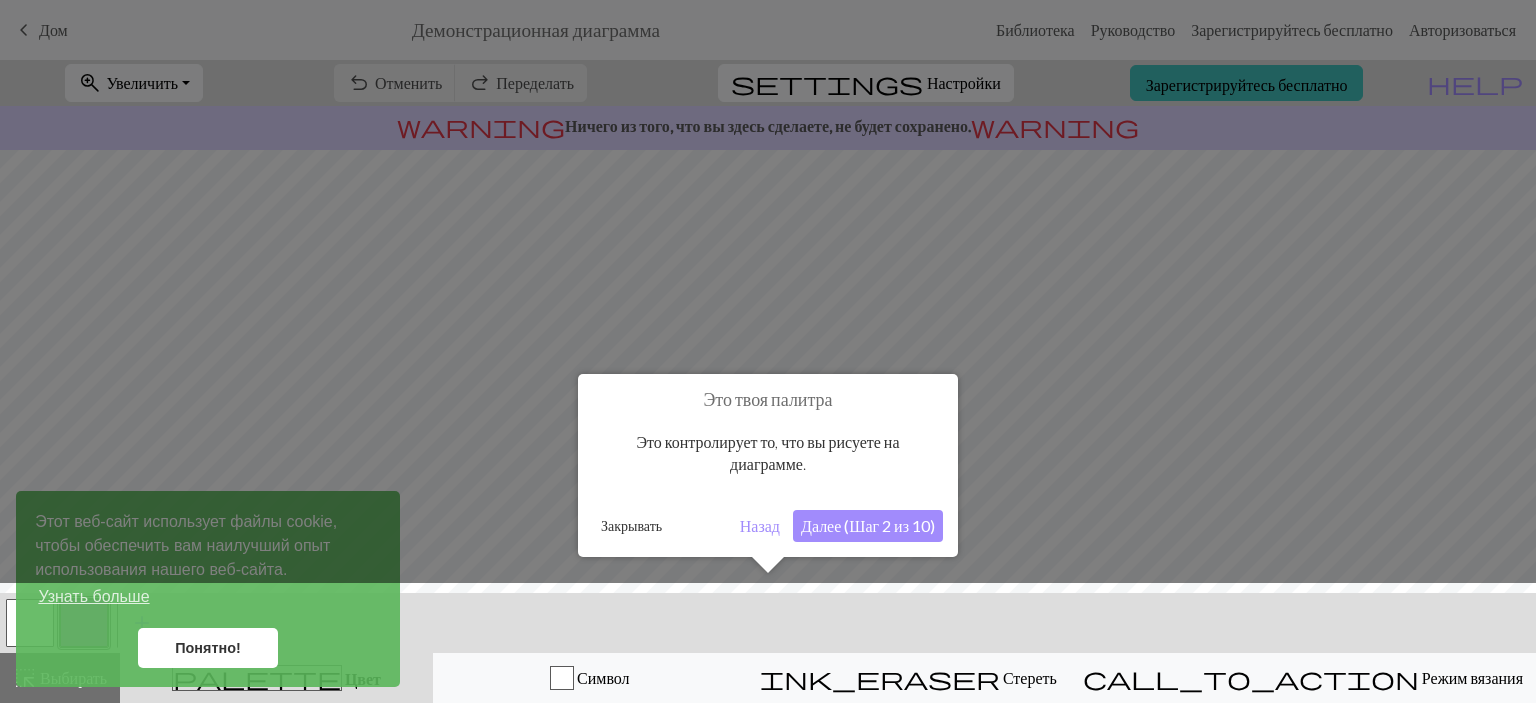 click on "Далее (Шаг 2 из 10)" at bounding box center (868, 525) 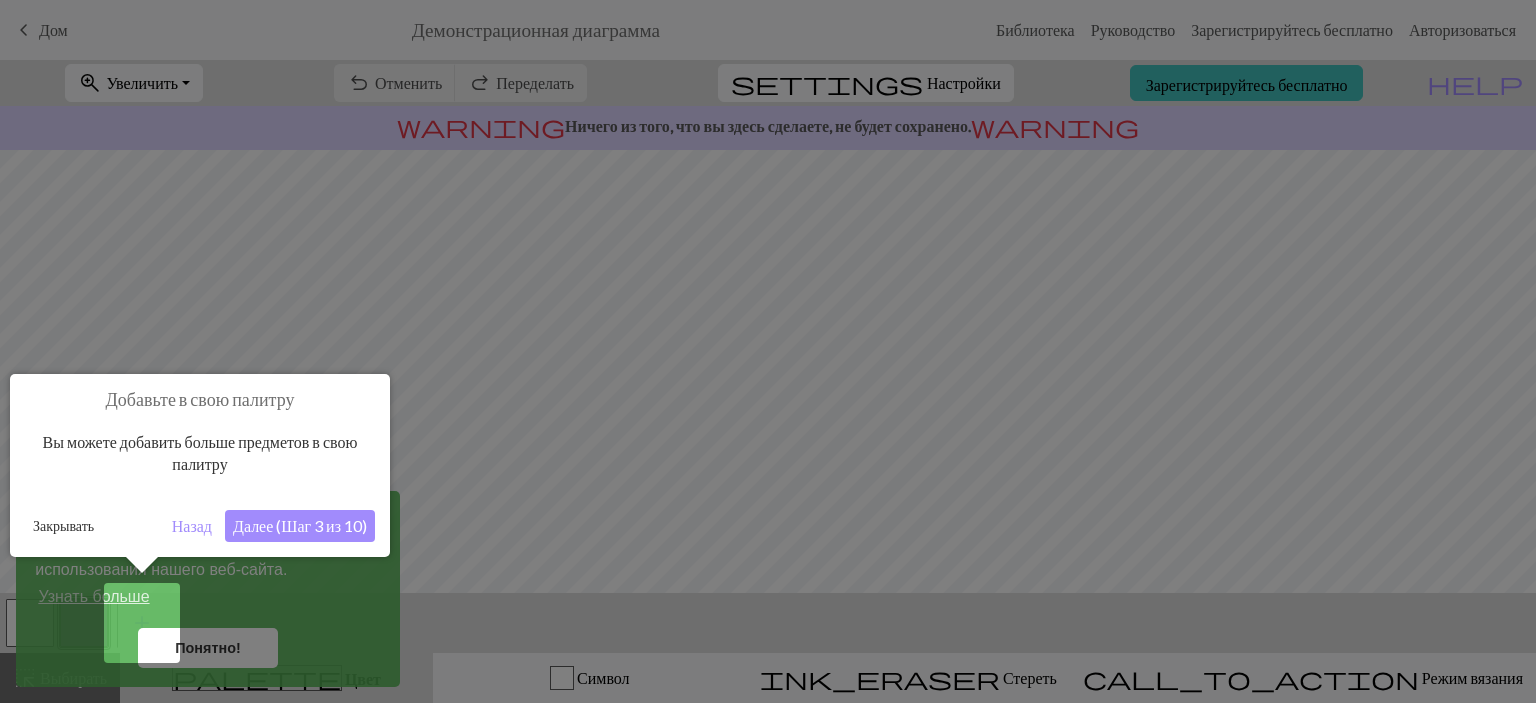 click on "Назад" at bounding box center (192, 525) 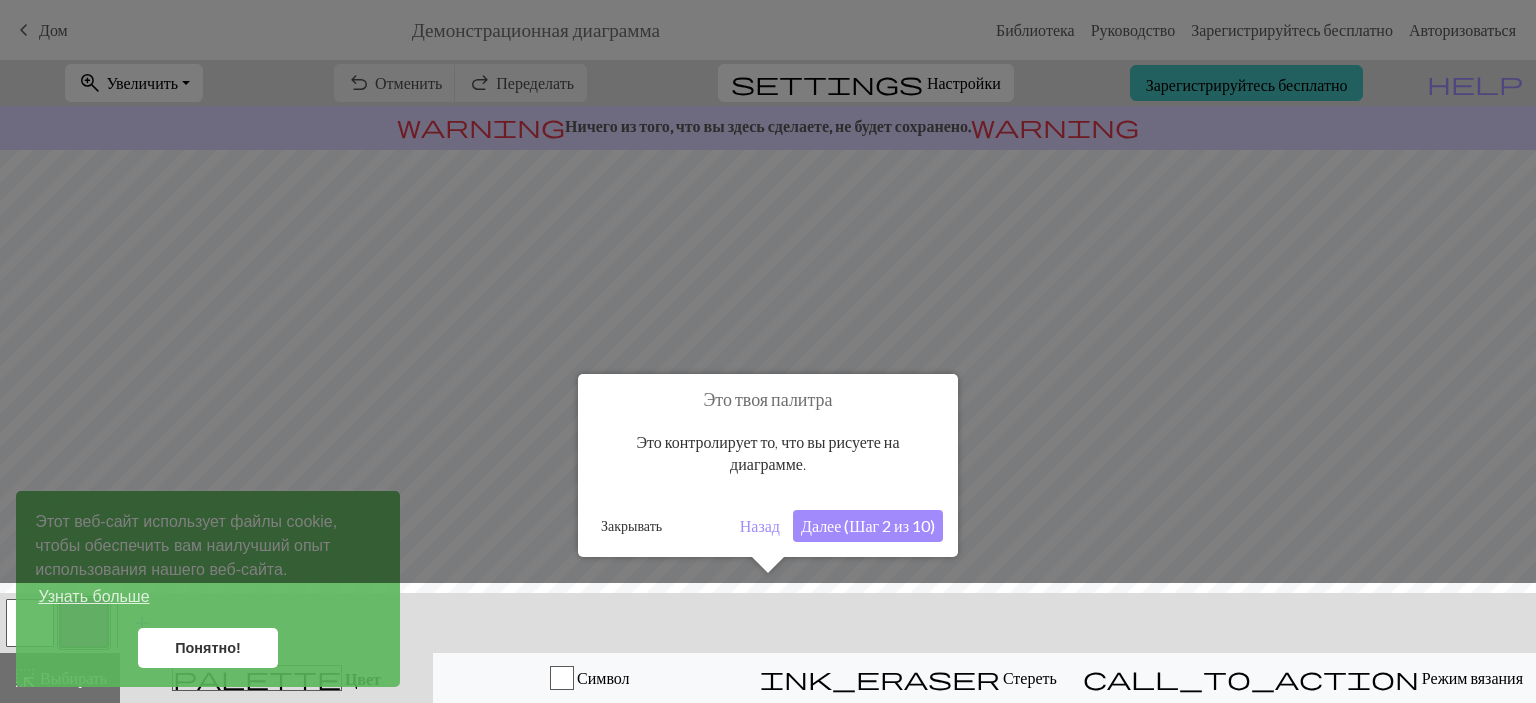 click on "Закрывать" at bounding box center (631, 525) 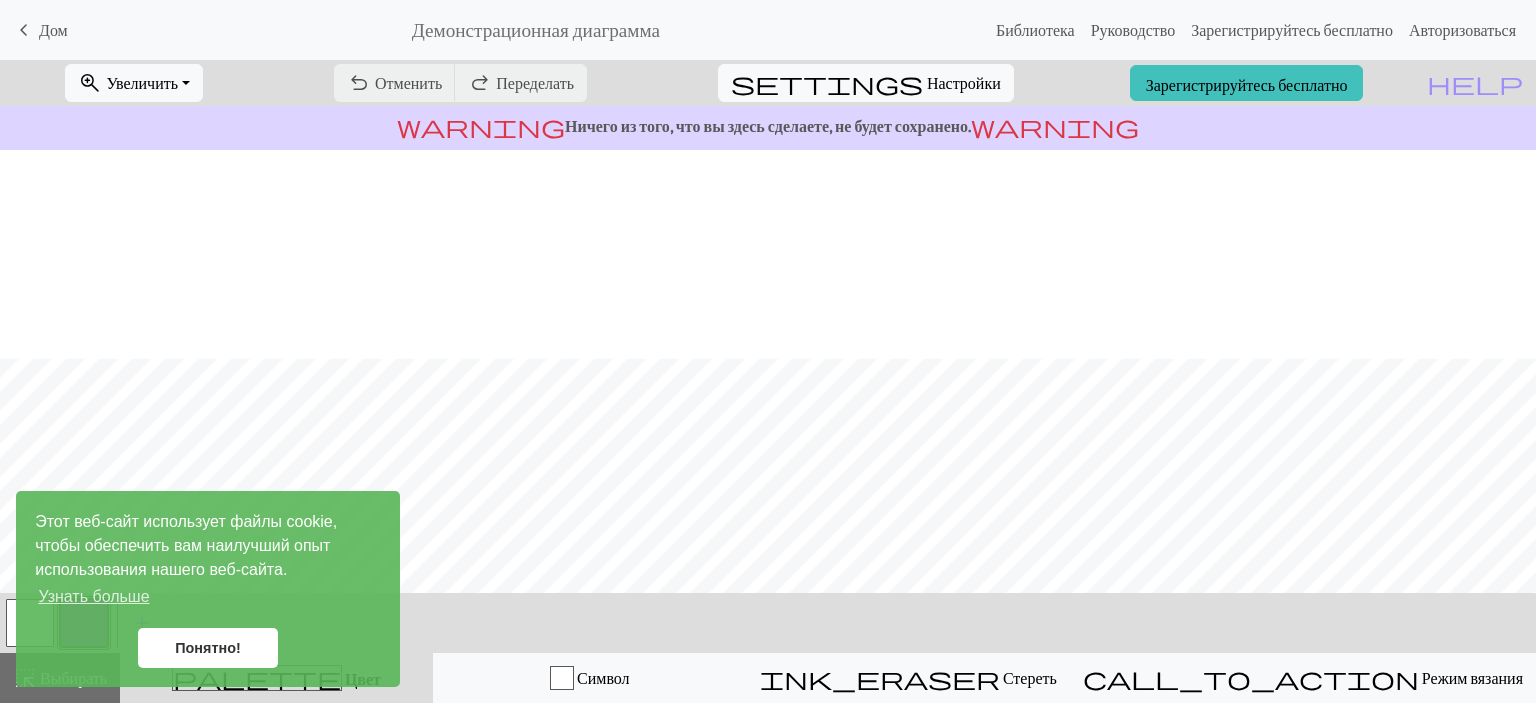 scroll, scrollTop: 300, scrollLeft: 0, axis: vertical 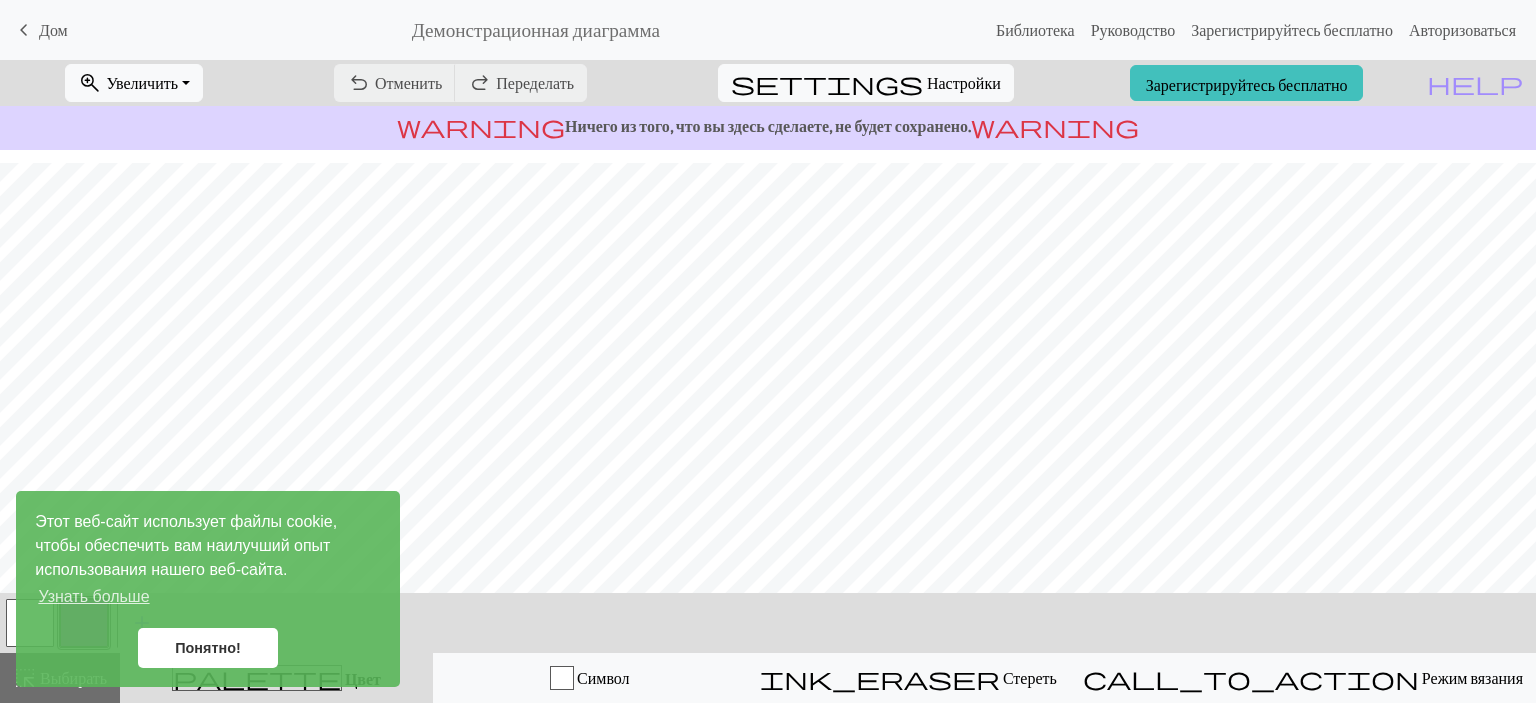 drag, startPoint x: 244, startPoint y: 651, endPoint x: 603, endPoint y: 587, distance: 364.66013 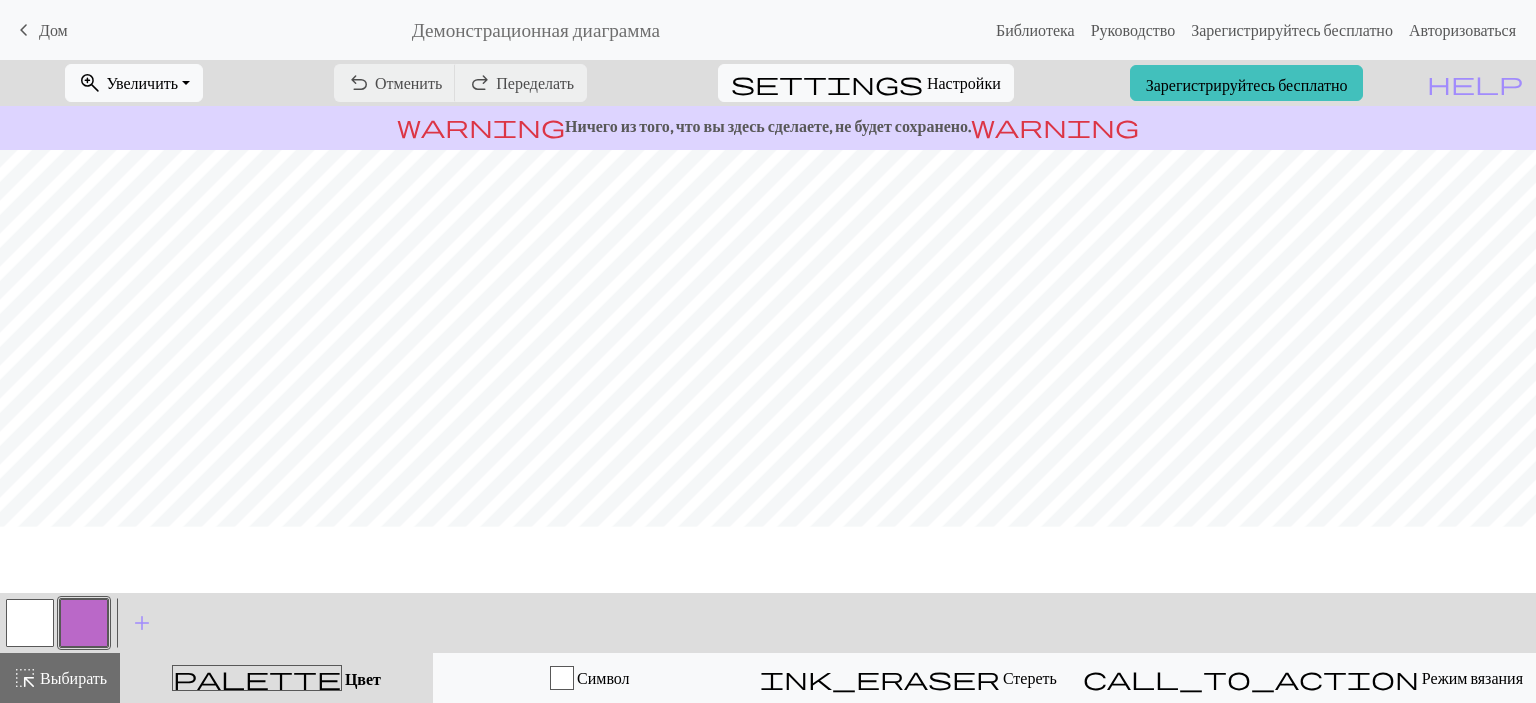 scroll, scrollTop: 0, scrollLeft: 0, axis: both 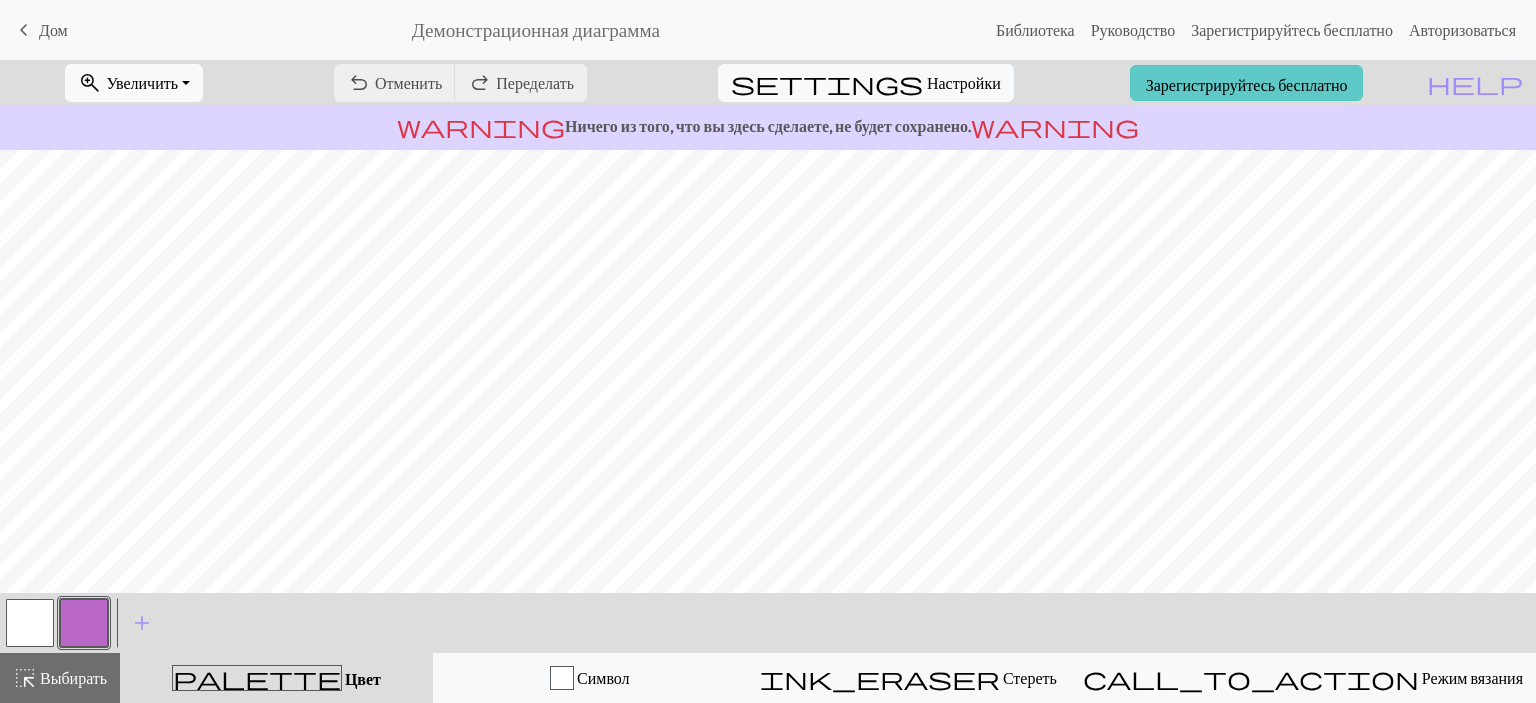 click on "Зарегистрируйтесь бесплатно" at bounding box center [1247, 83] 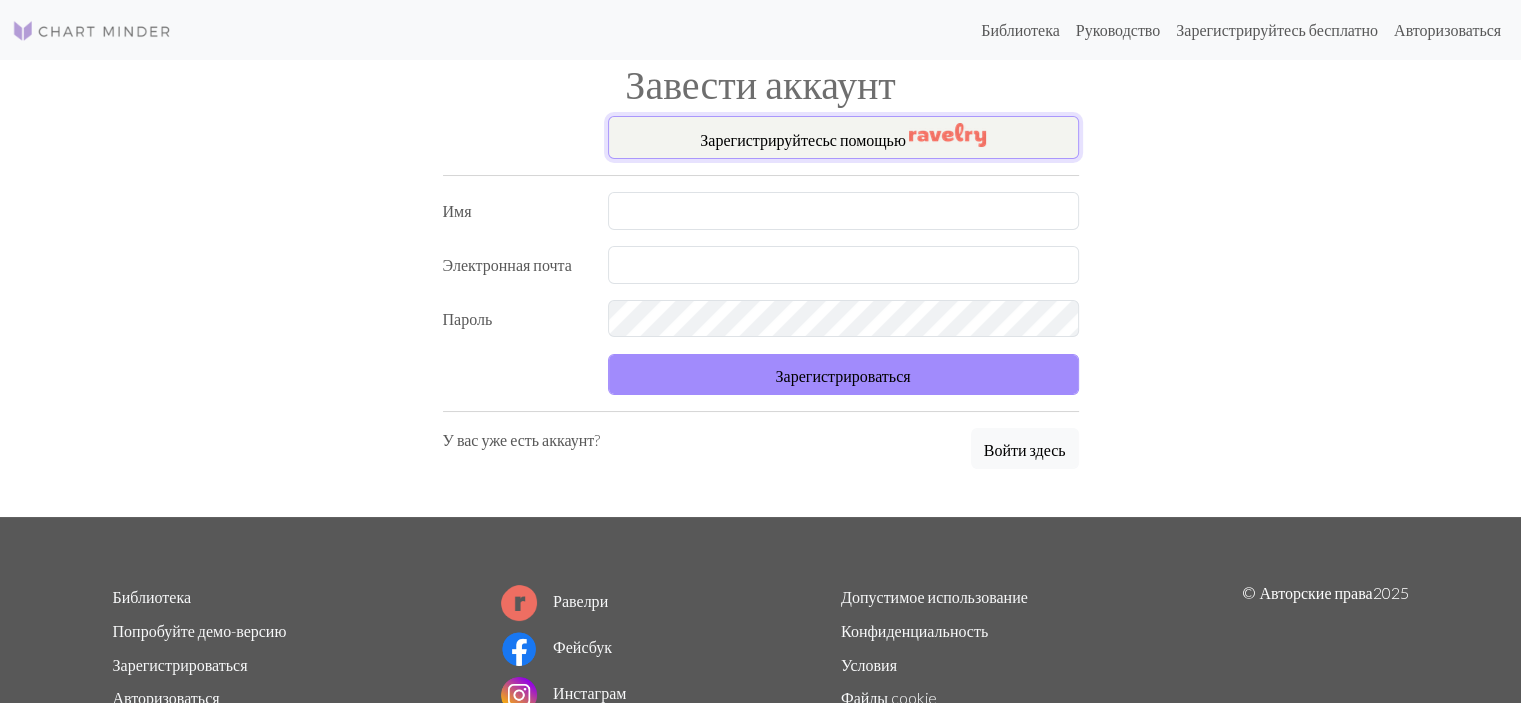 click on "Зарегистрируйтесь  с помощью" at bounding box center (843, 137) 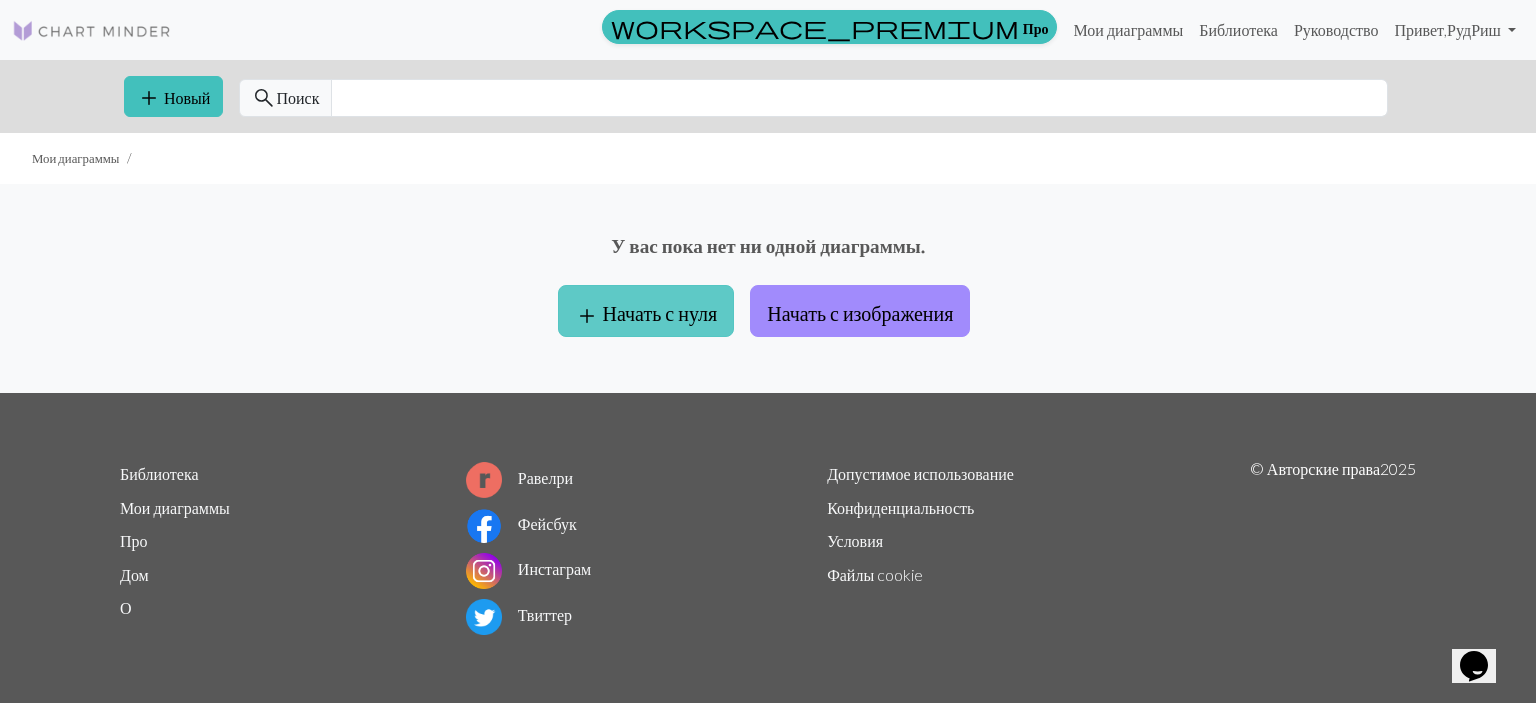 click on "Начать с нуля" at bounding box center [660, 313] 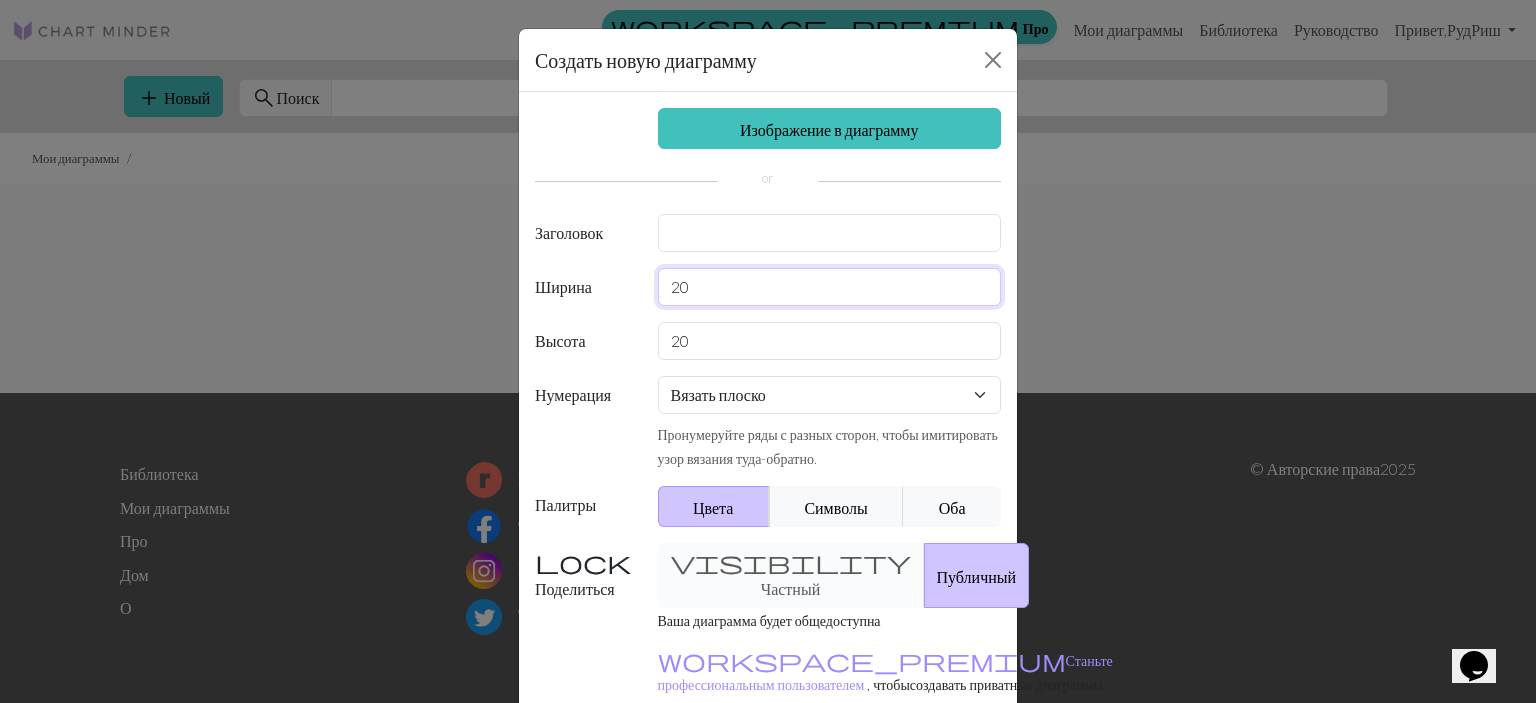 click on "20" at bounding box center (830, 287) 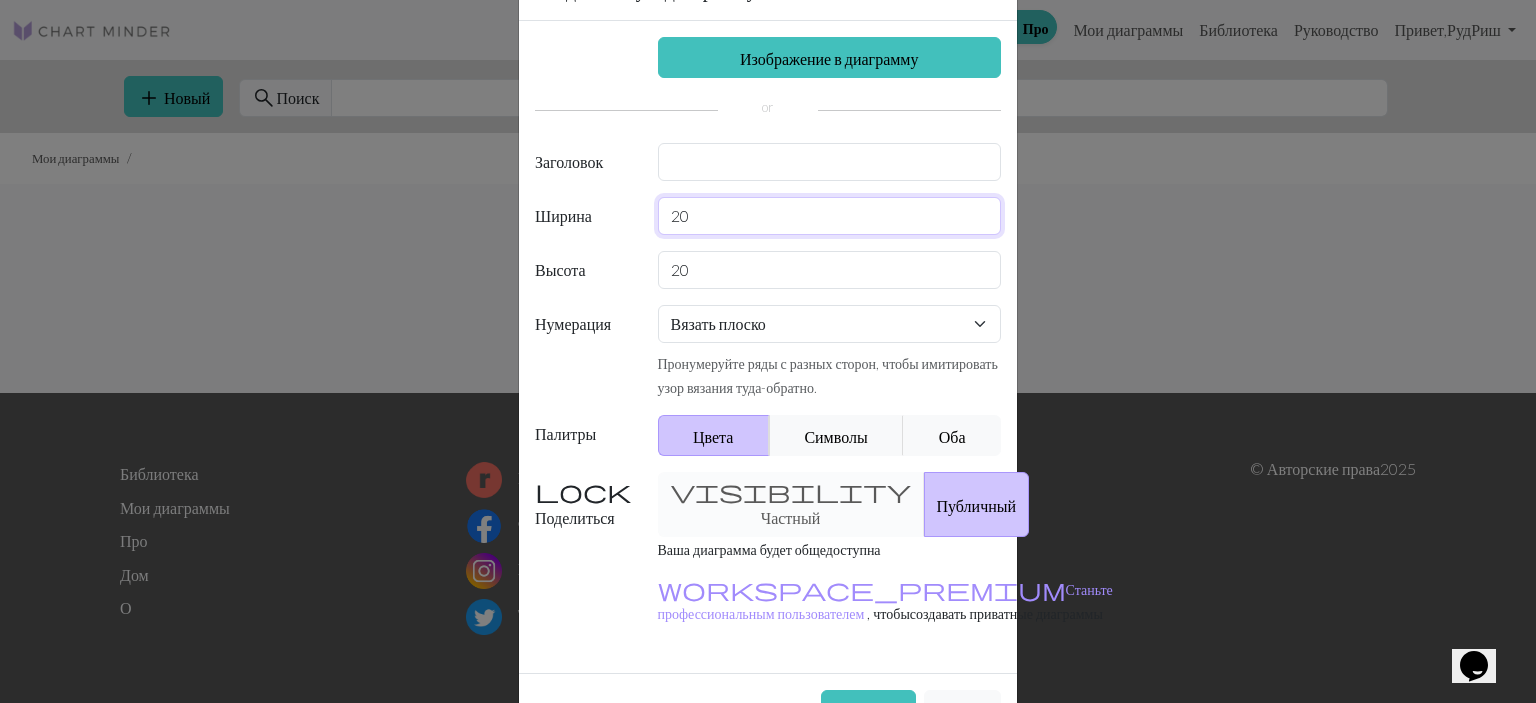 scroll, scrollTop: 143, scrollLeft: 0, axis: vertical 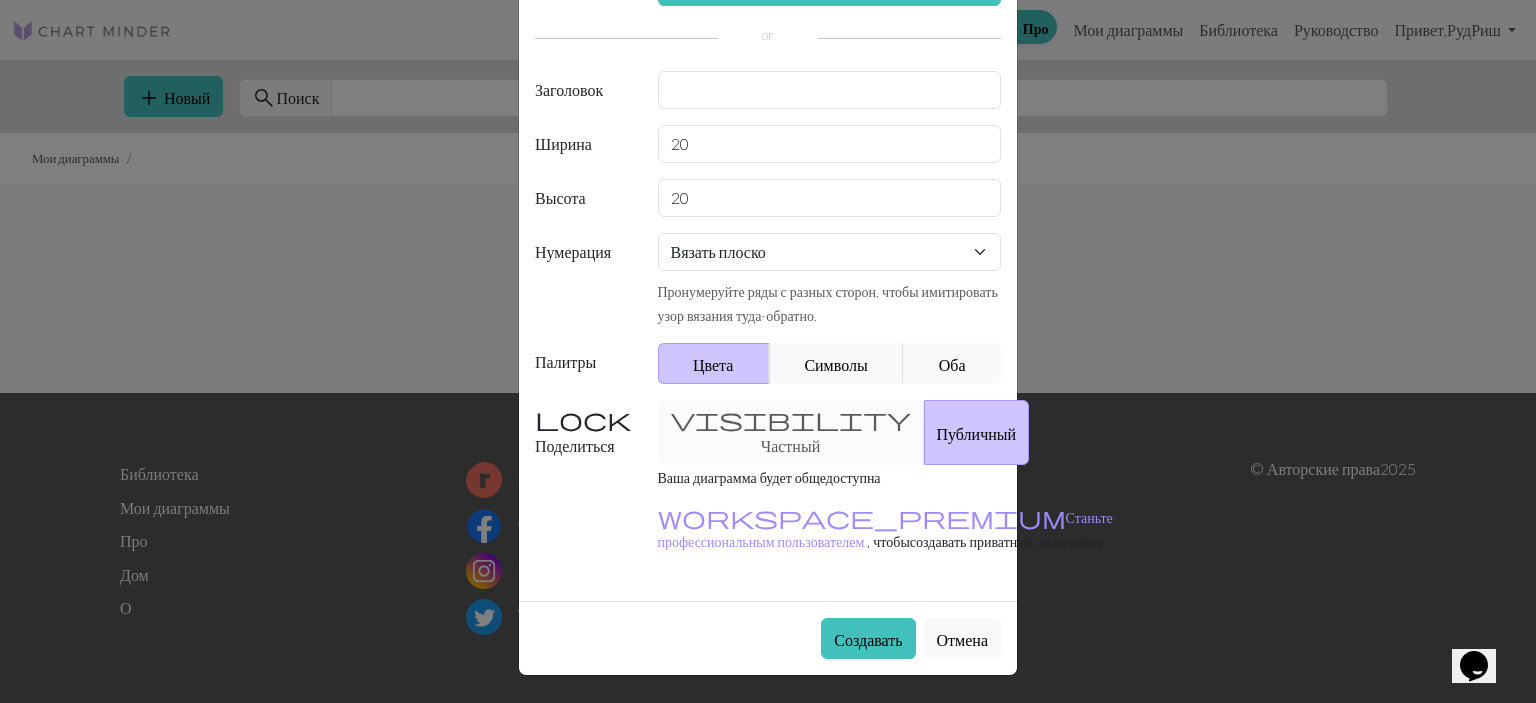 click on "Оба" at bounding box center [952, 364] 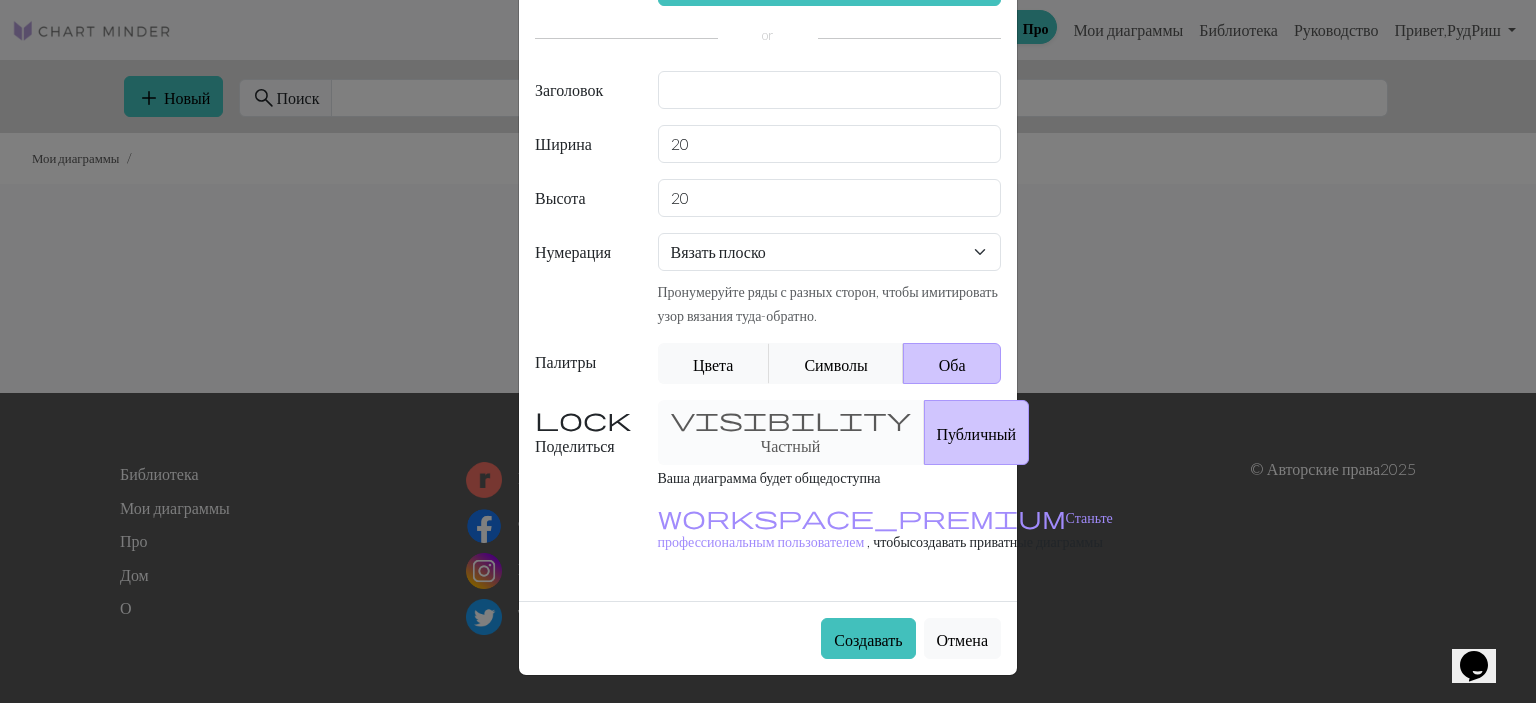 click on "visibility Частный Публичный" at bounding box center (830, 432) 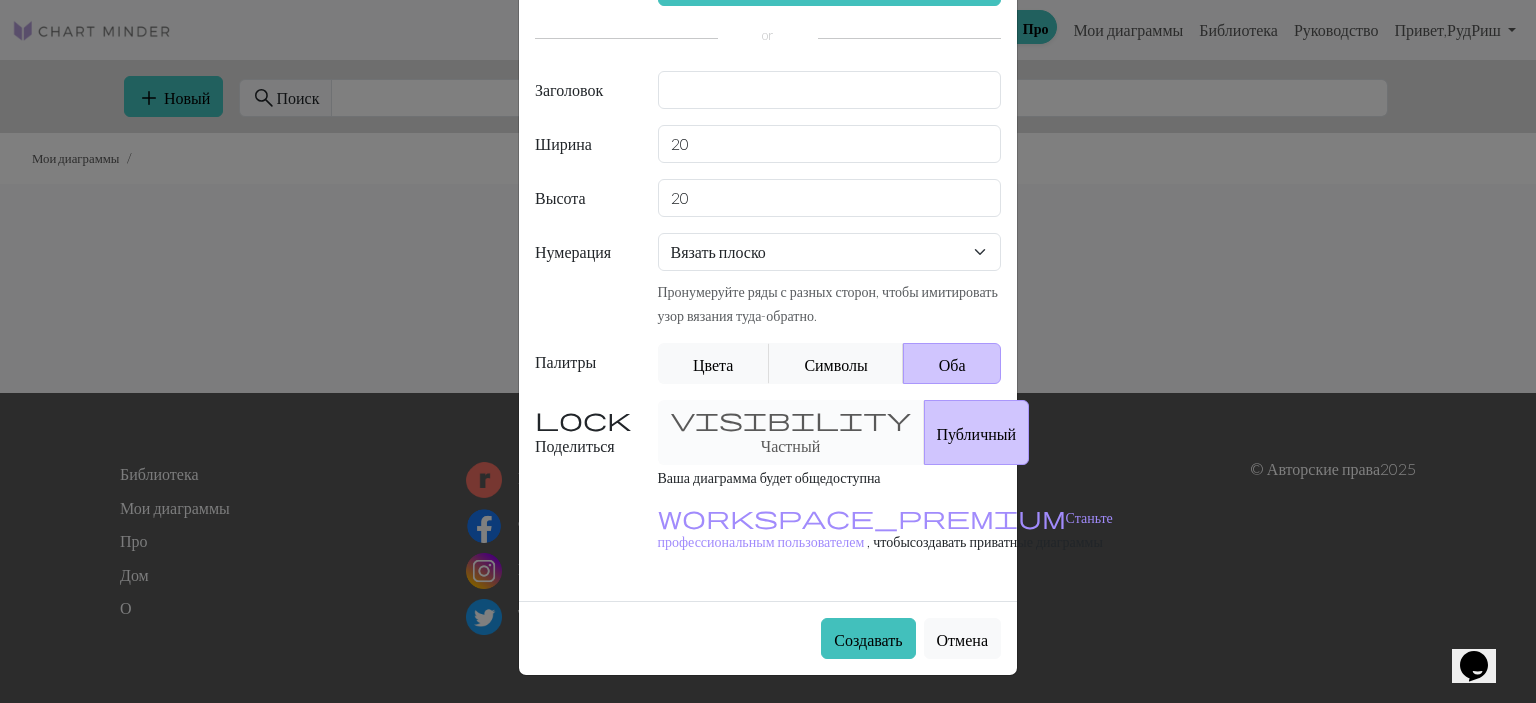 click on "Публичный" at bounding box center (977, 433) 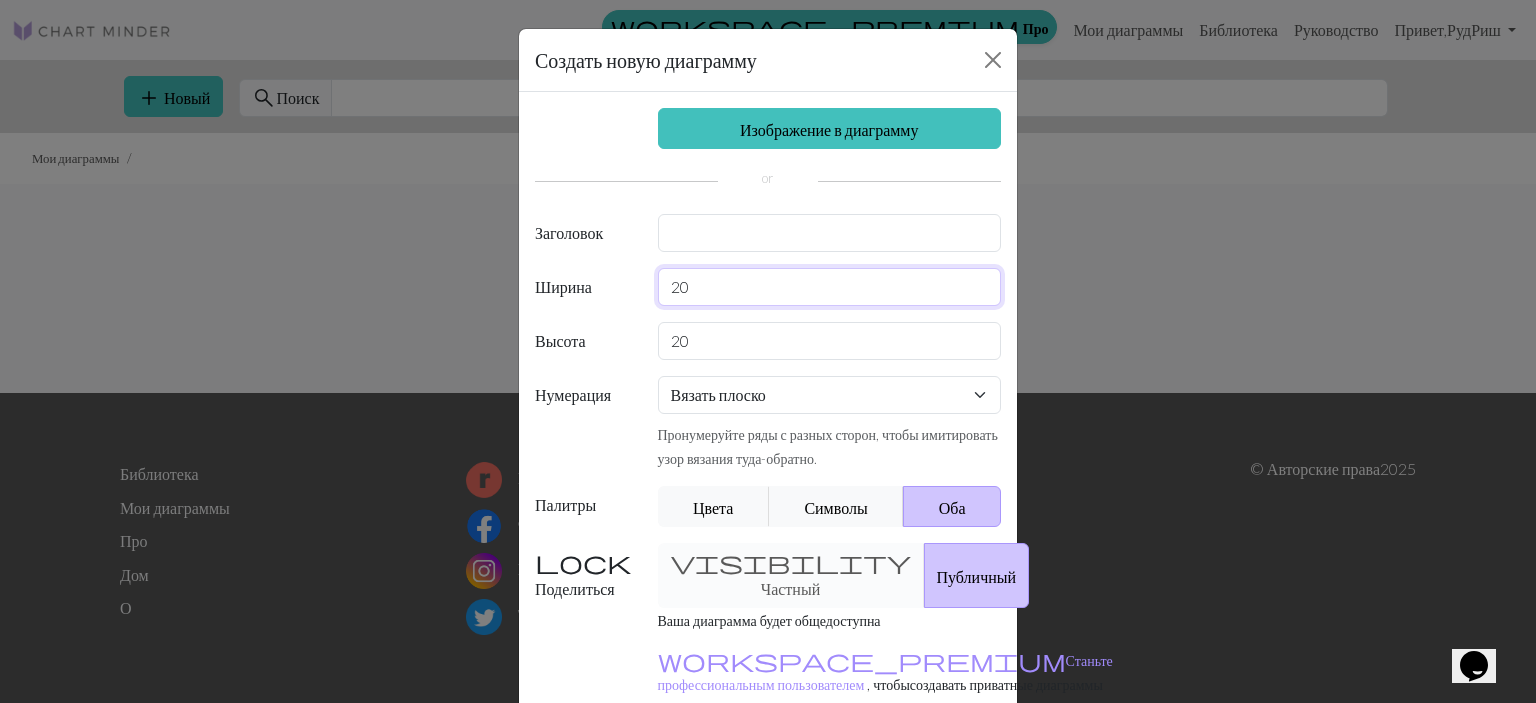 click on "20" at bounding box center [830, 287] 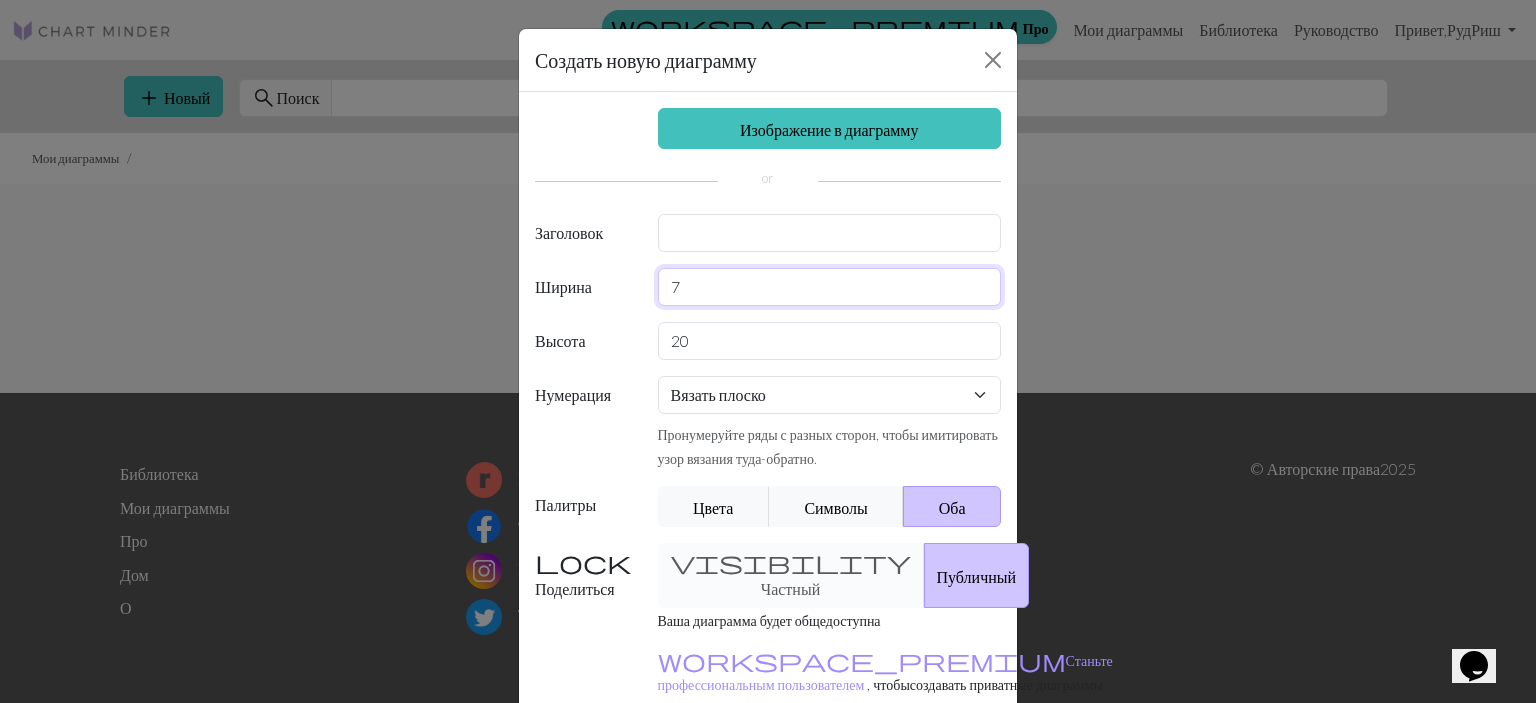 type on "7" 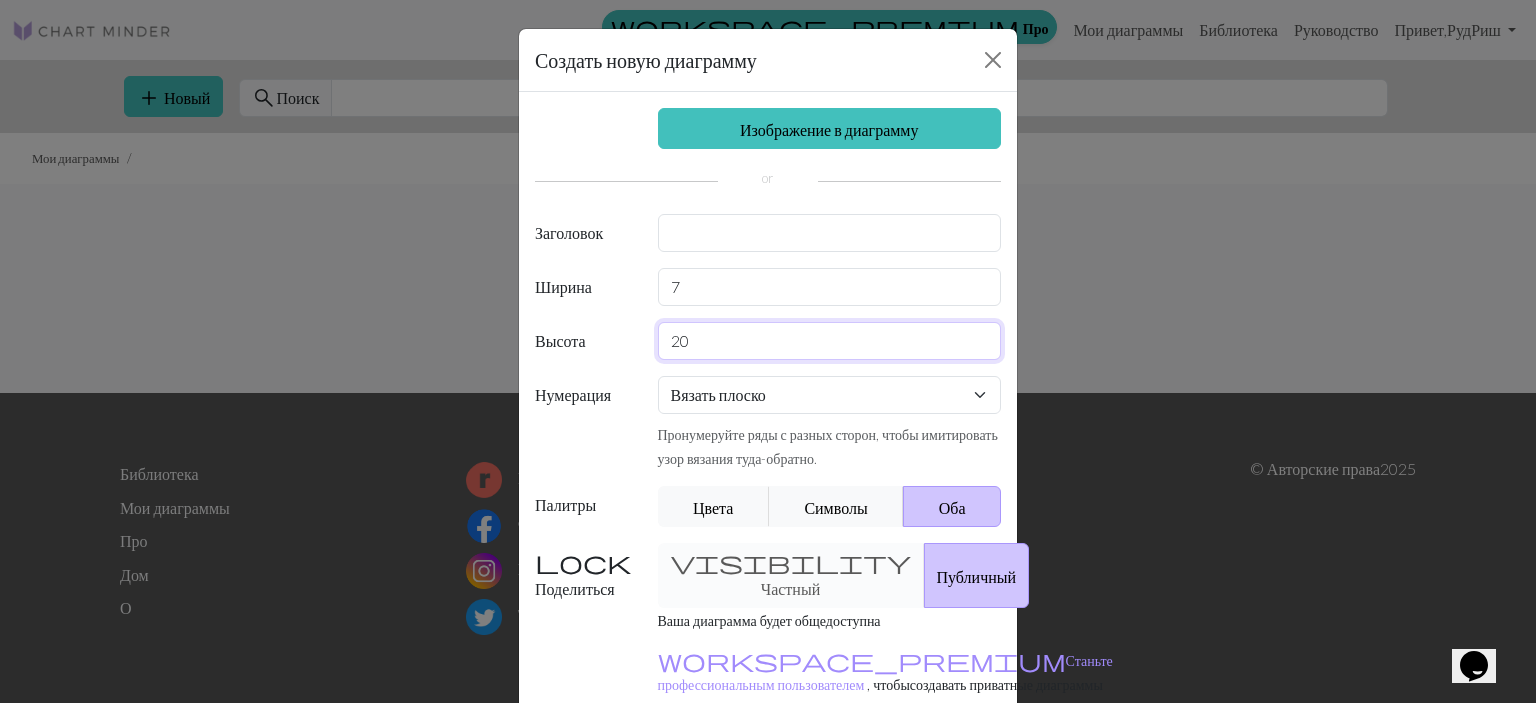 click on "20" at bounding box center (830, 341) 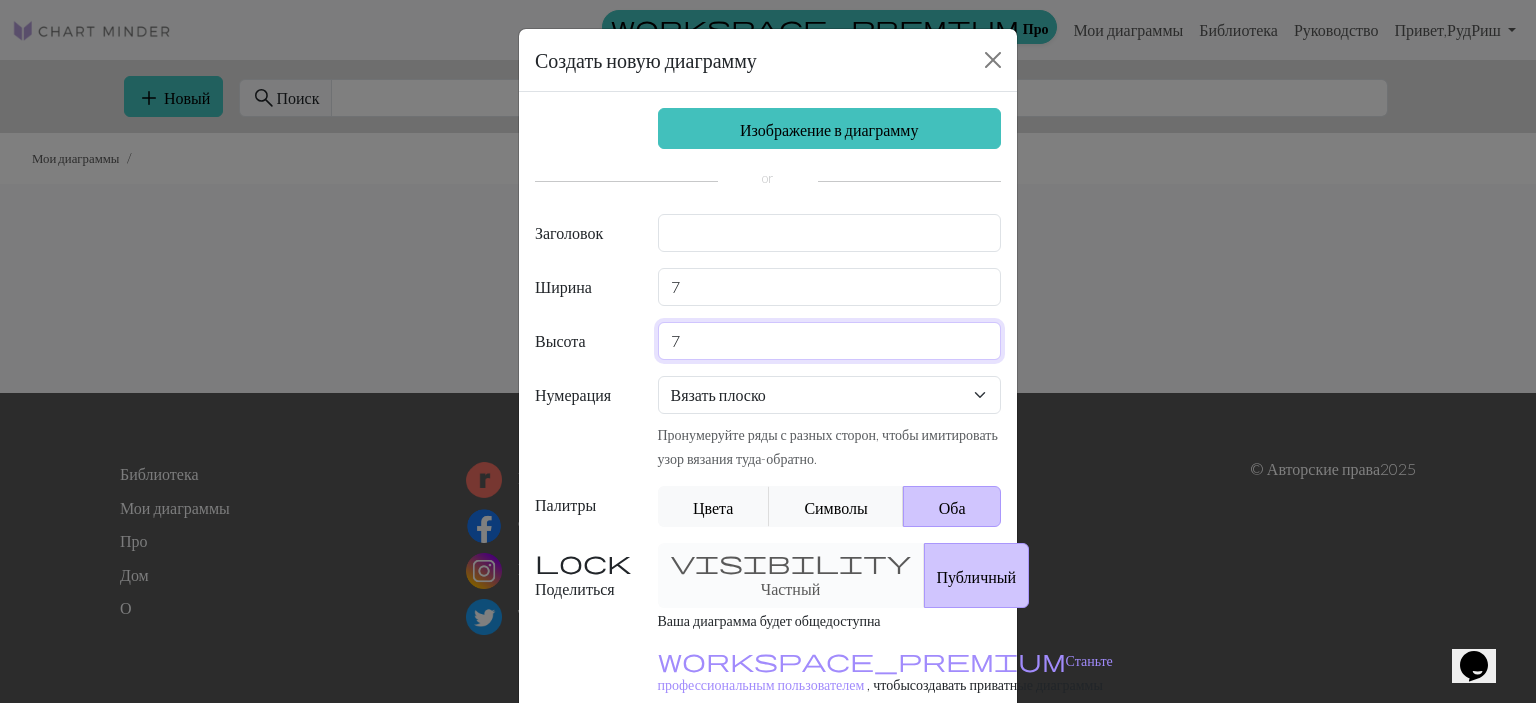 type on "7" 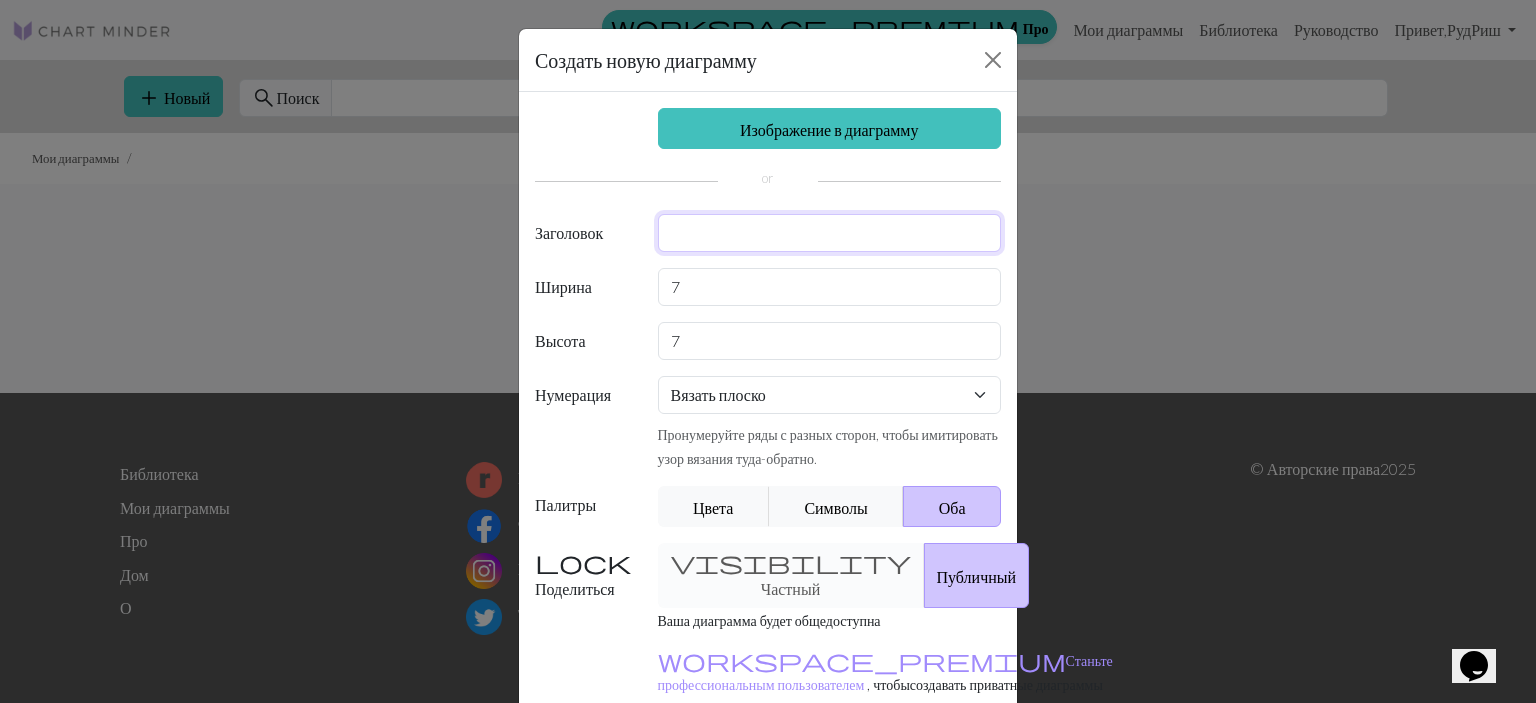 click at bounding box center [830, 233] 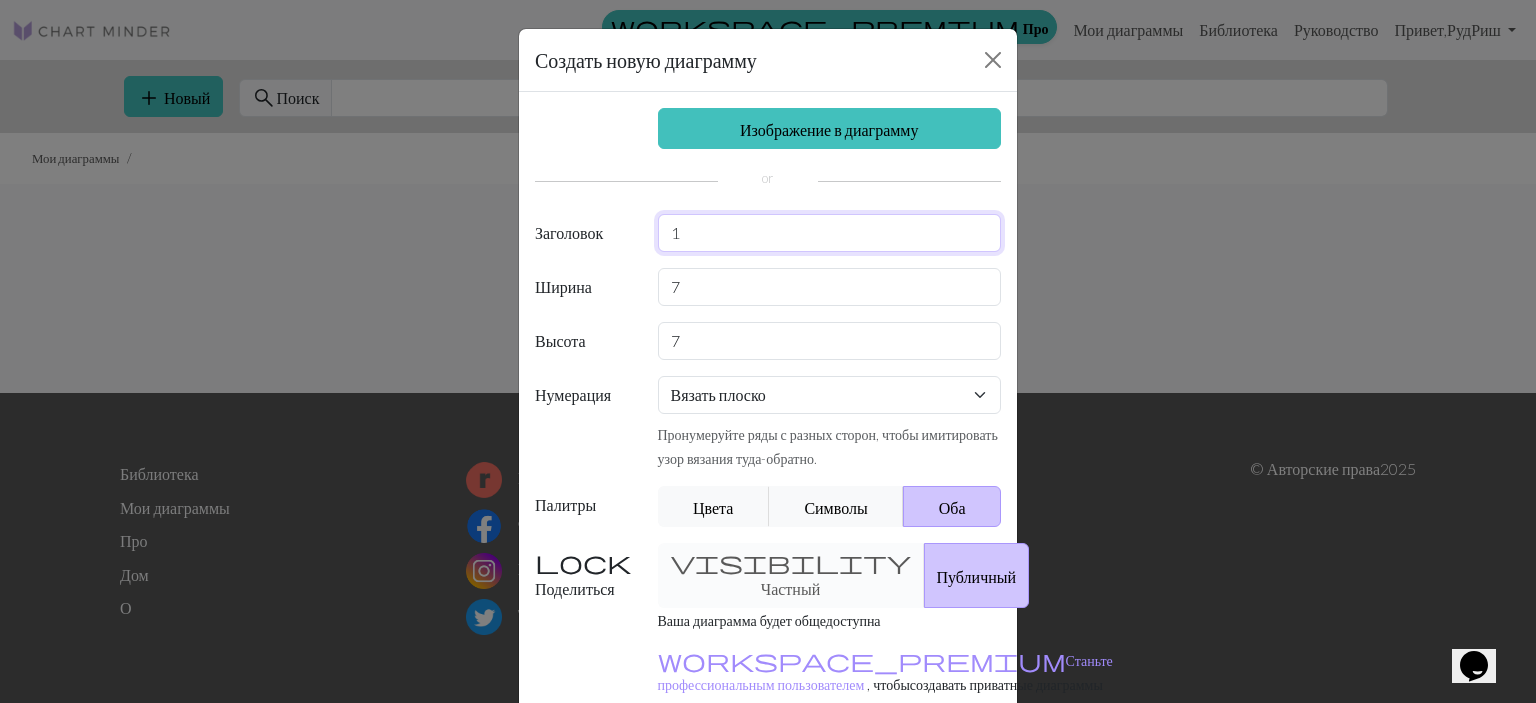 type on "1" 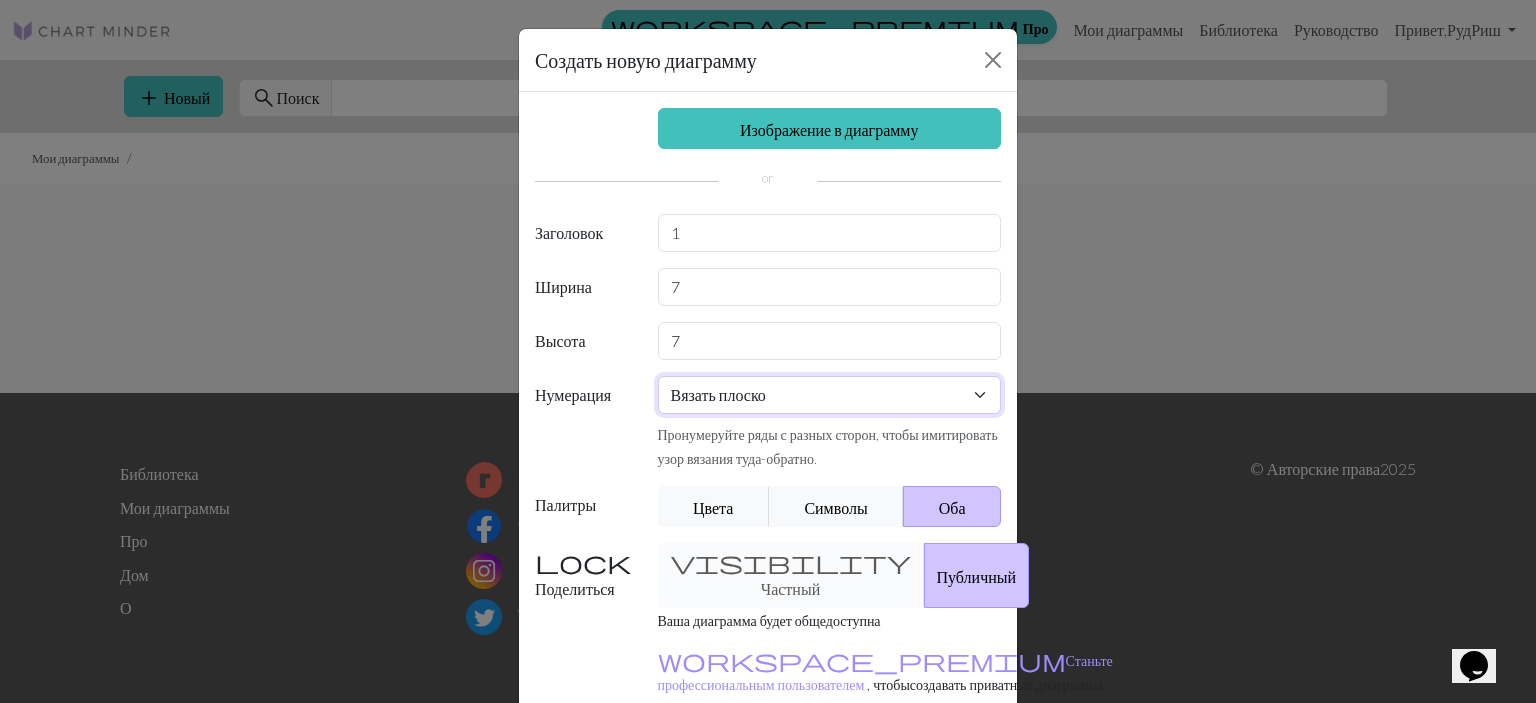 click on "Вязать плоско Вязать по кругу Вязание кружева Вышивка крестом" at bounding box center (830, 395) 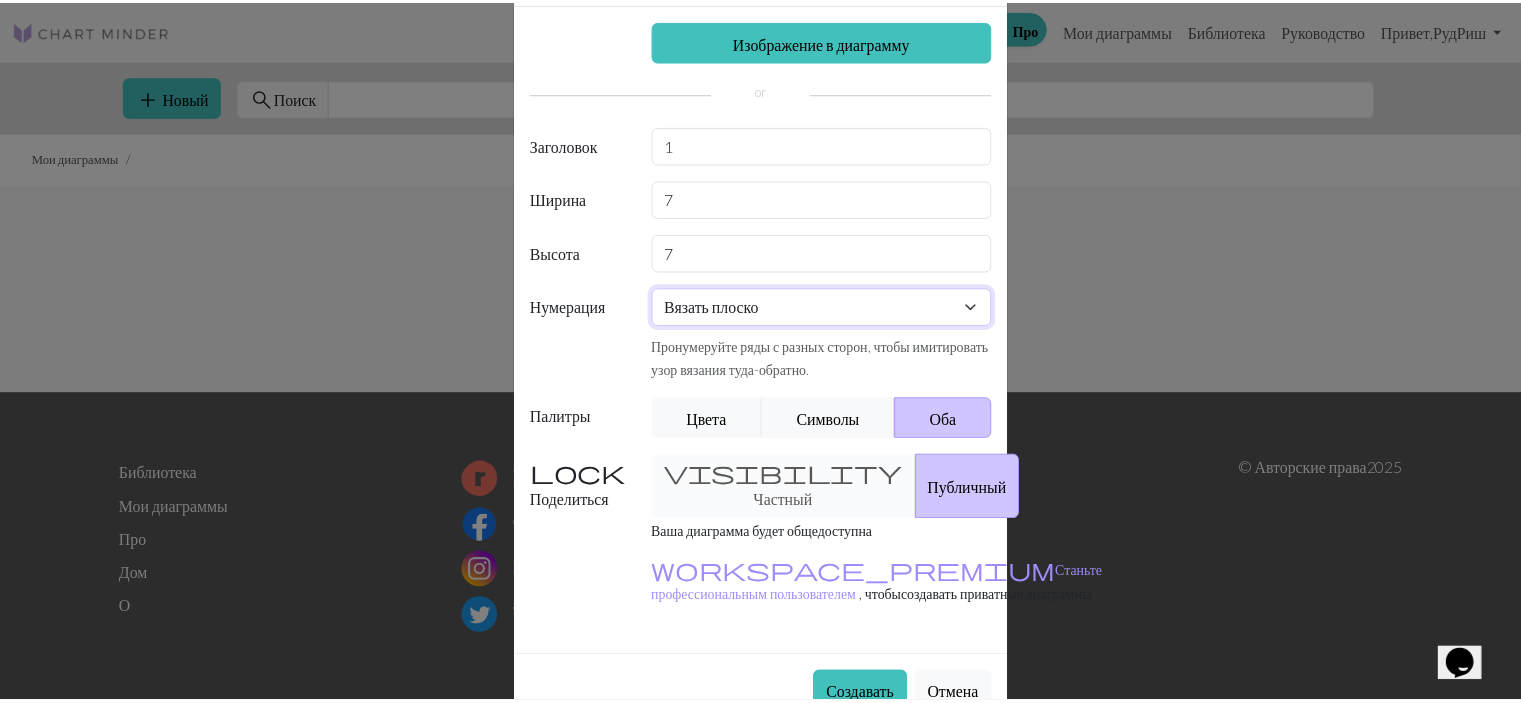 scroll, scrollTop: 143, scrollLeft: 0, axis: vertical 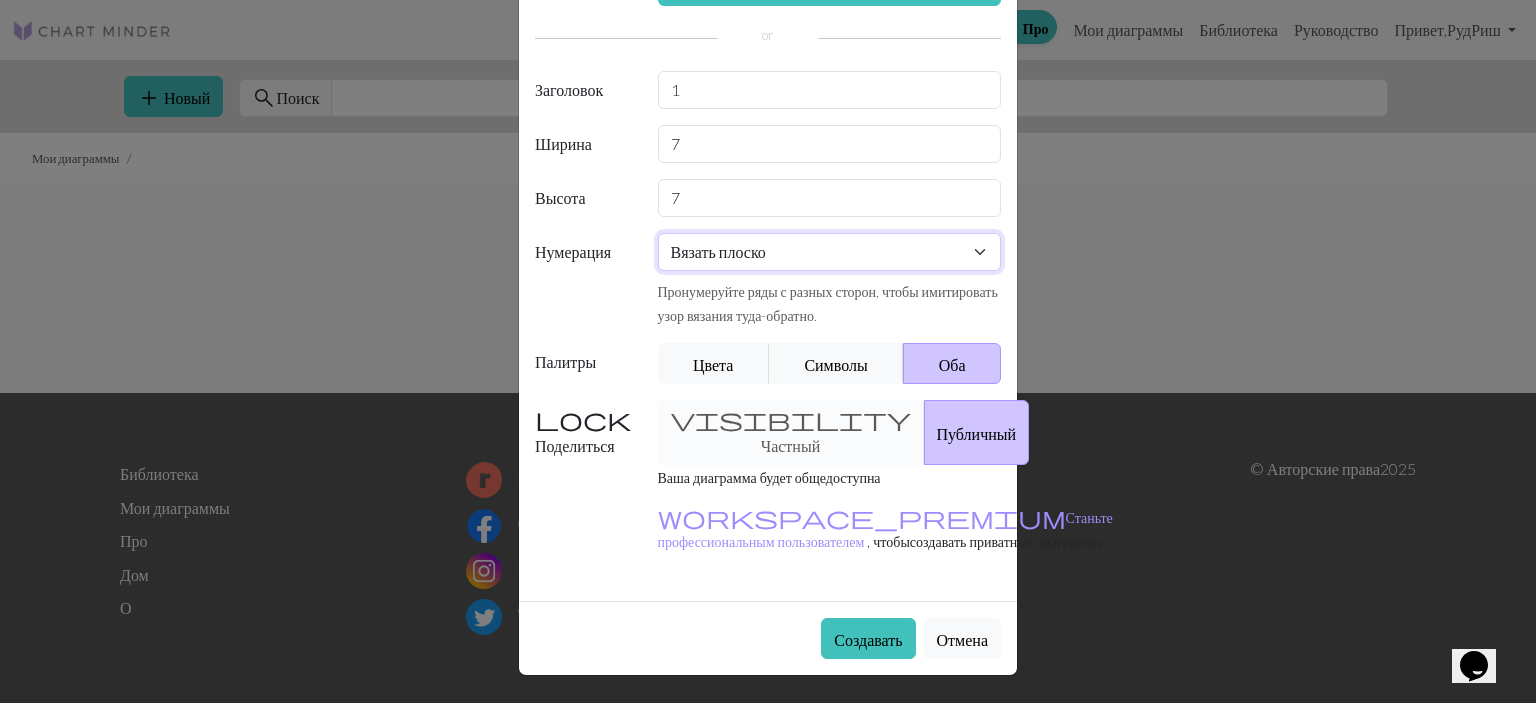 click on "Вязать плоско Вязать по кругу Вязание кружева Вышивка крестом" at bounding box center [830, 252] 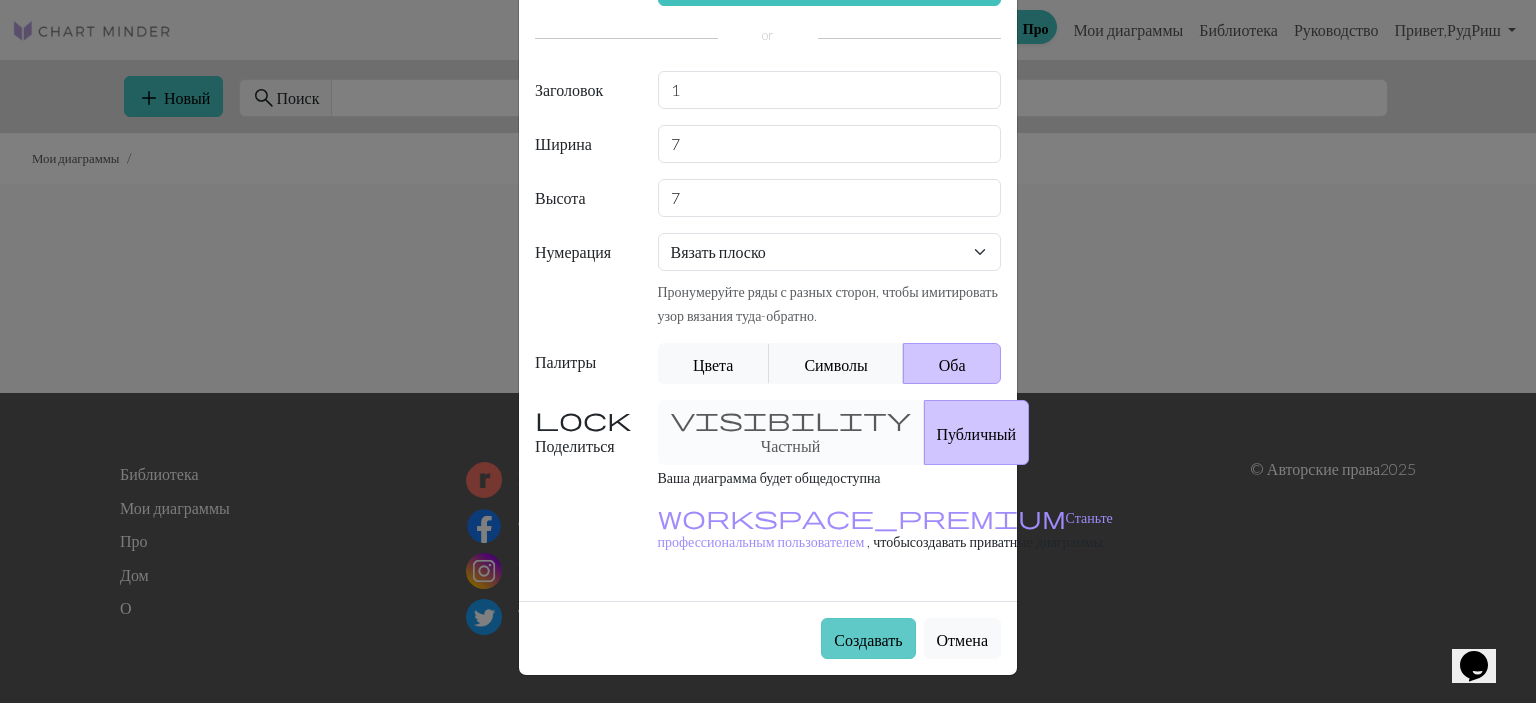 click on "Создавать" at bounding box center [868, 637] 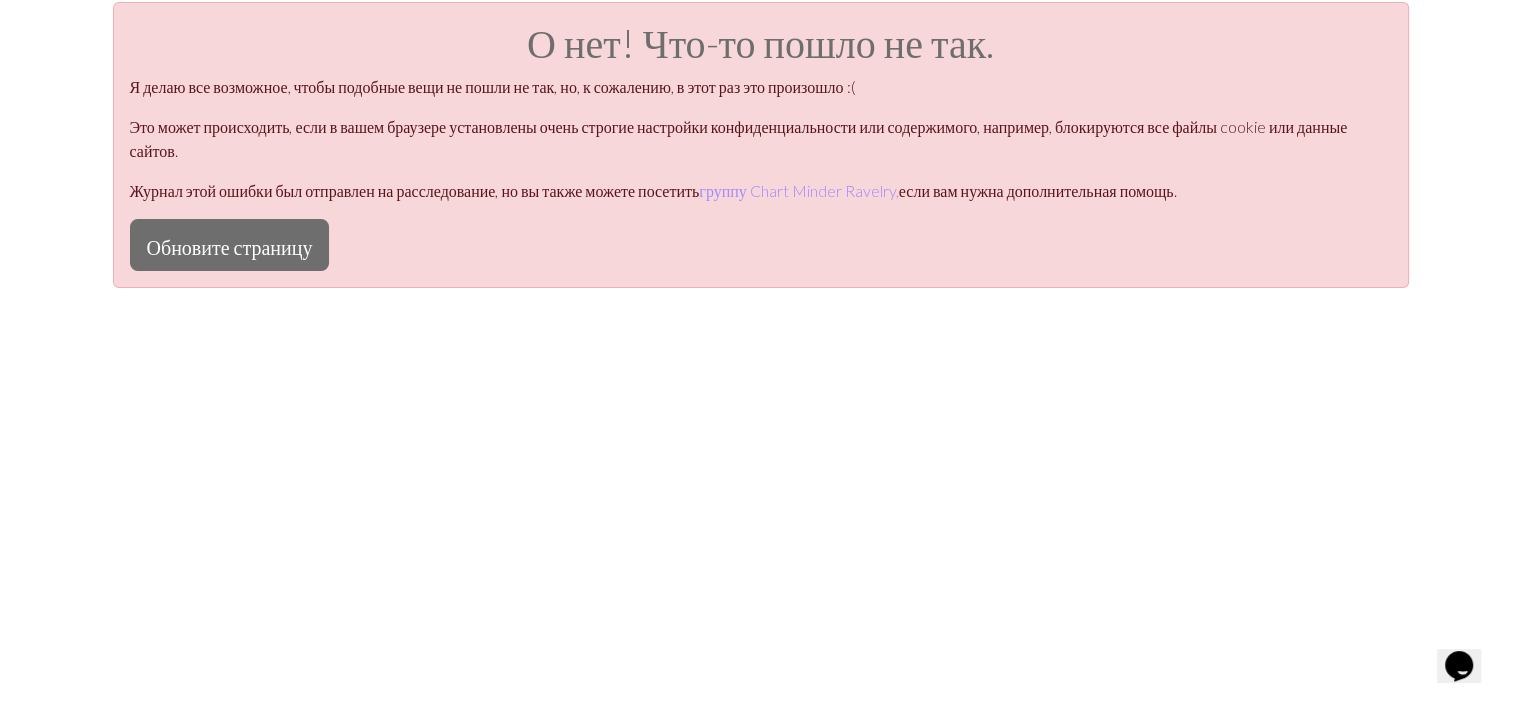 scroll, scrollTop: 8, scrollLeft: 0, axis: vertical 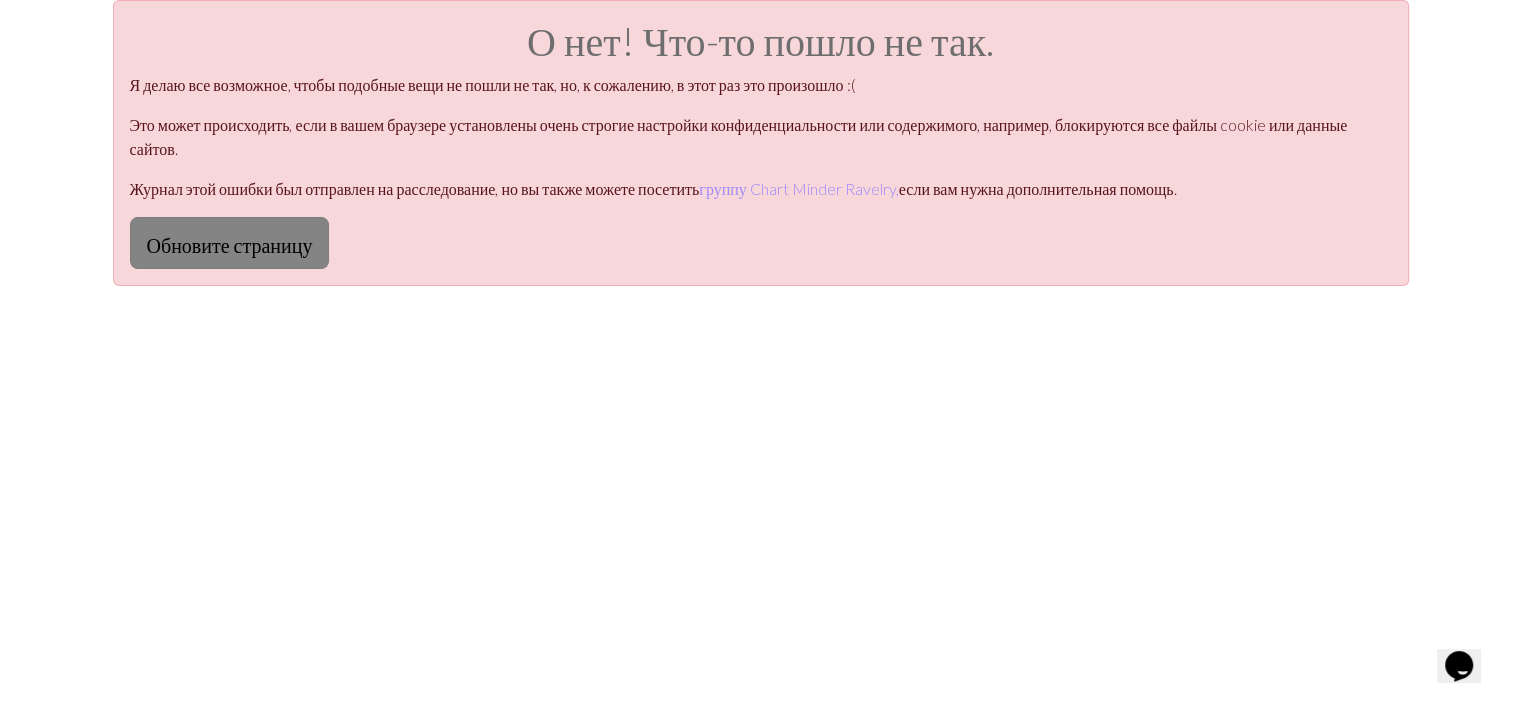 click on "Обновите страницу" at bounding box center (230, 245) 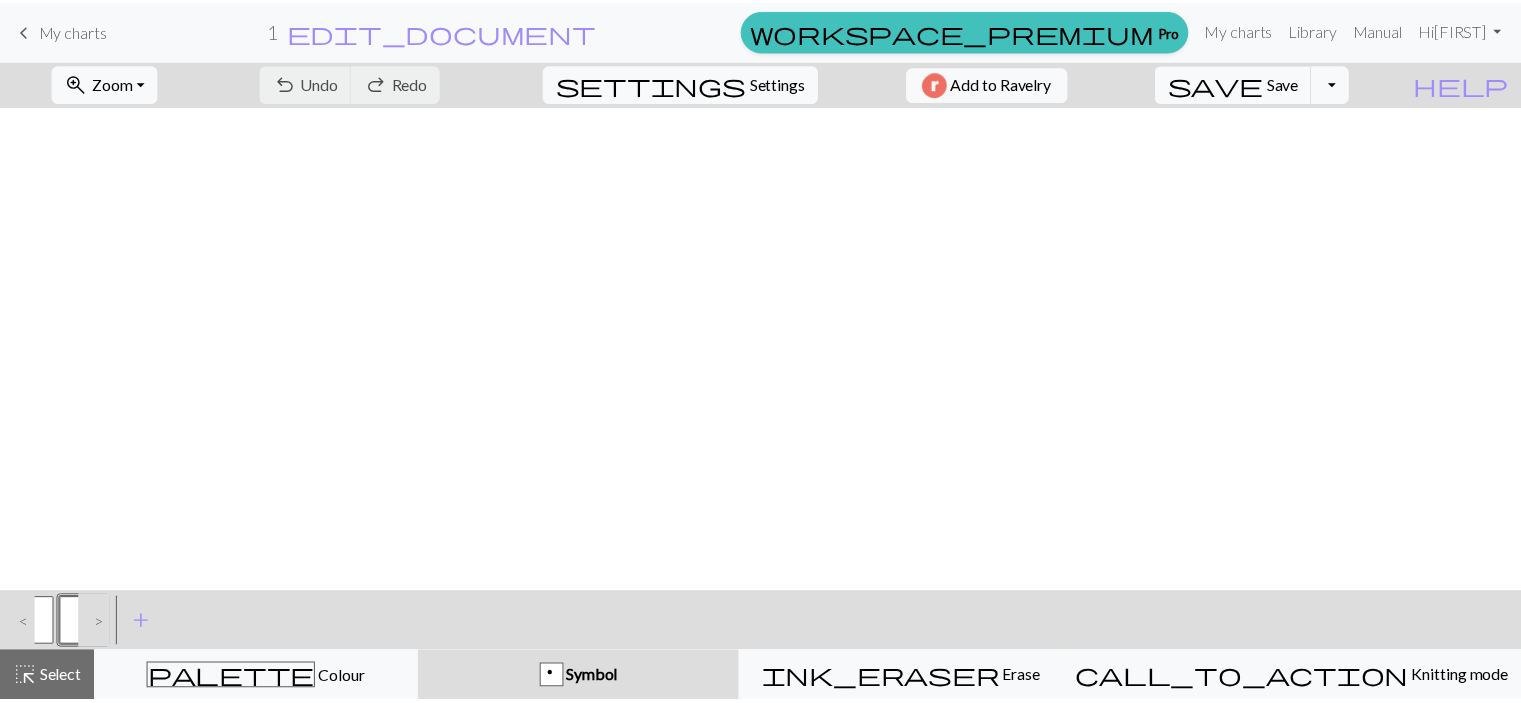 scroll, scrollTop: 0, scrollLeft: 0, axis: both 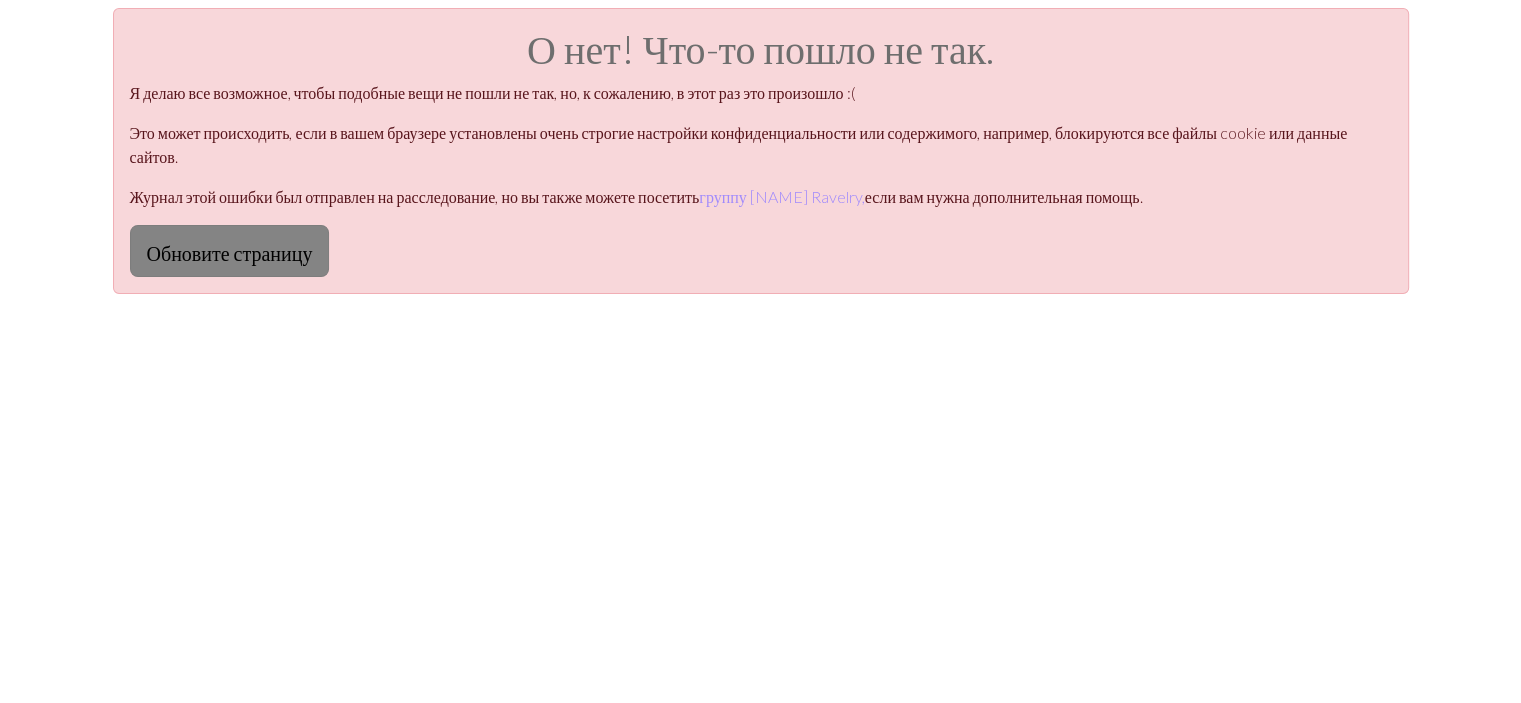 click on "Обновите страницу" at bounding box center [230, 253] 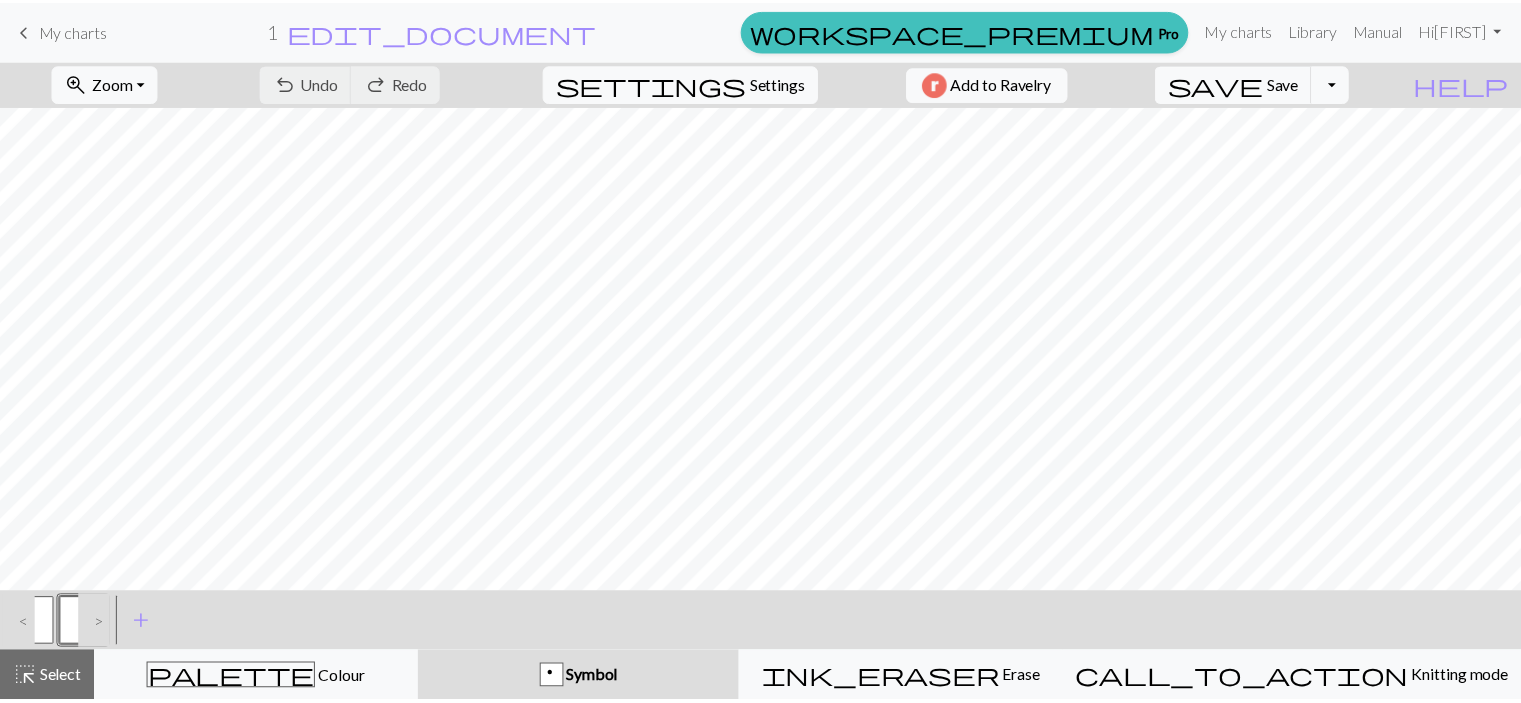 scroll, scrollTop: 0, scrollLeft: 0, axis: both 